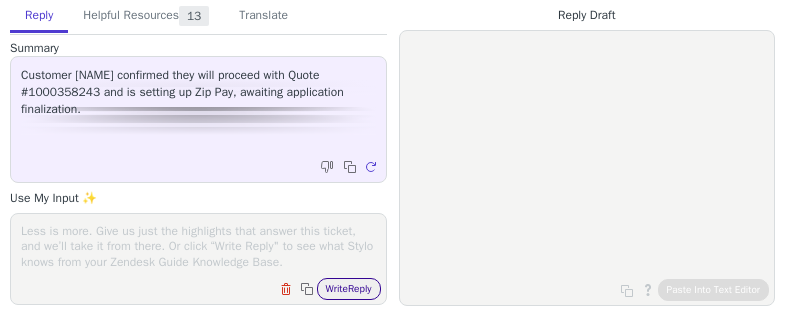 scroll, scrollTop: 0, scrollLeft: 0, axis: both 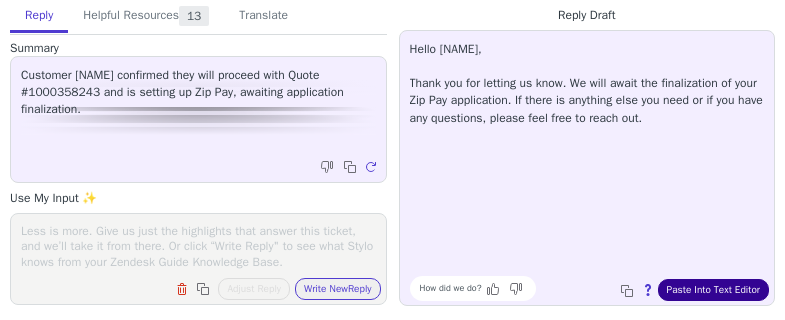 click on "Paste Into Text Editor" at bounding box center (713, 290) 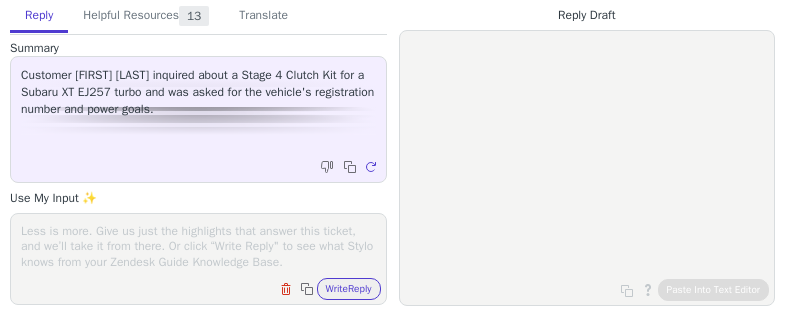 scroll, scrollTop: 0, scrollLeft: 0, axis: both 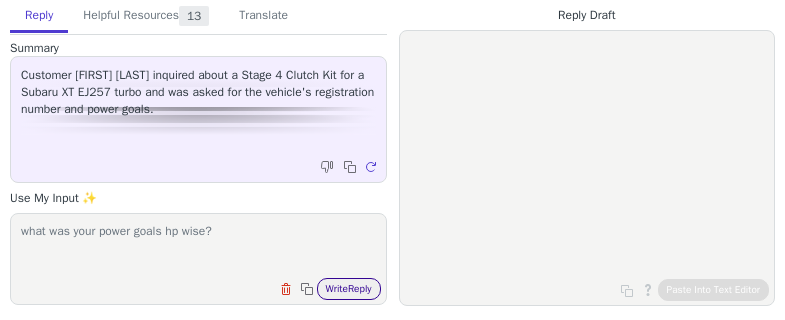 type on "what was your power goals hp wise?" 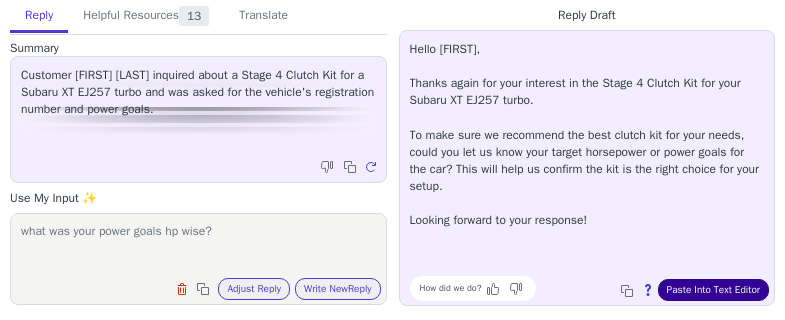 click on "Paste Into Text Editor" at bounding box center [713, 290] 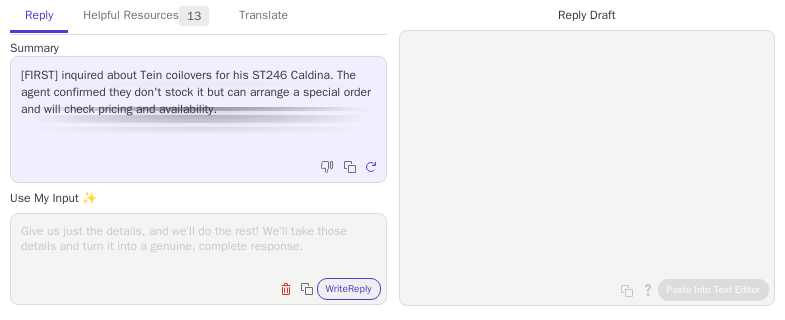 scroll, scrollTop: 0, scrollLeft: 0, axis: both 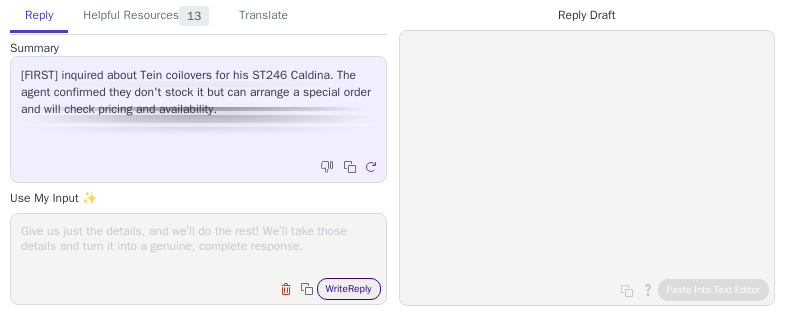 click on "Write  Reply" at bounding box center (349, 289) 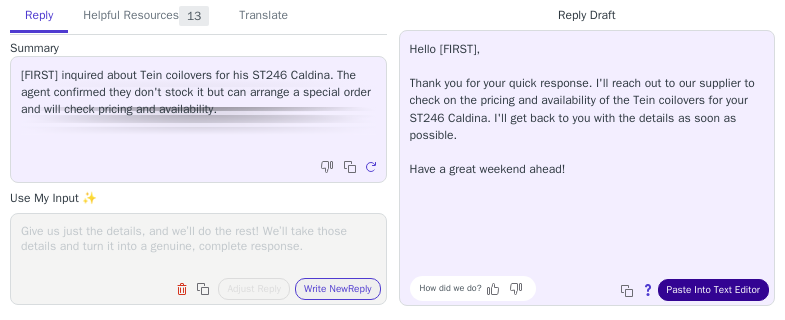 click on "Paste Into Text Editor" at bounding box center [713, 290] 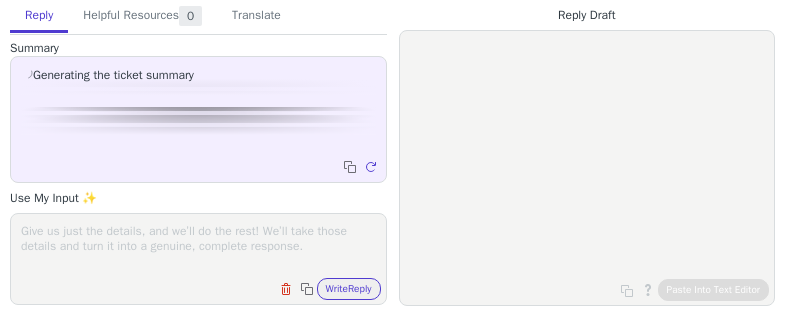 scroll, scrollTop: 0, scrollLeft: 0, axis: both 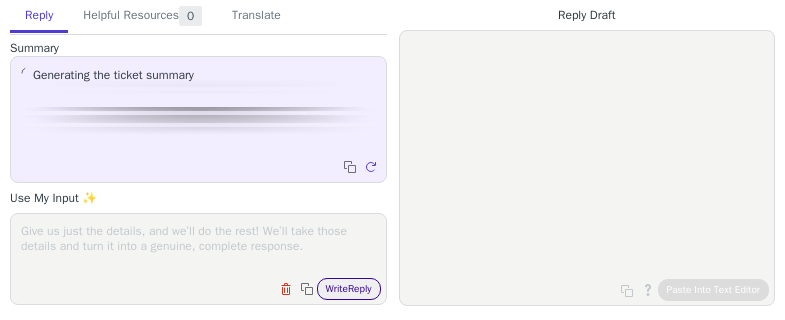 click on "Write  Reply" at bounding box center (349, 289) 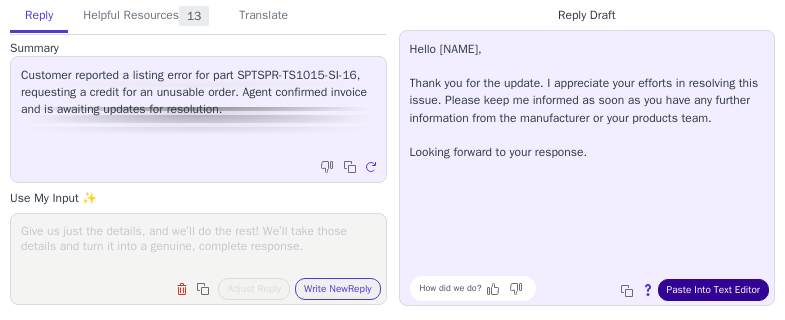 click on "Paste Into Text Editor" at bounding box center [713, 290] 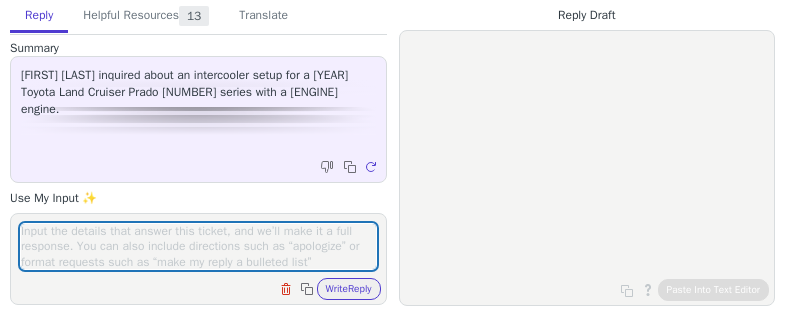 scroll, scrollTop: 0, scrollLeft: 0, axis: both 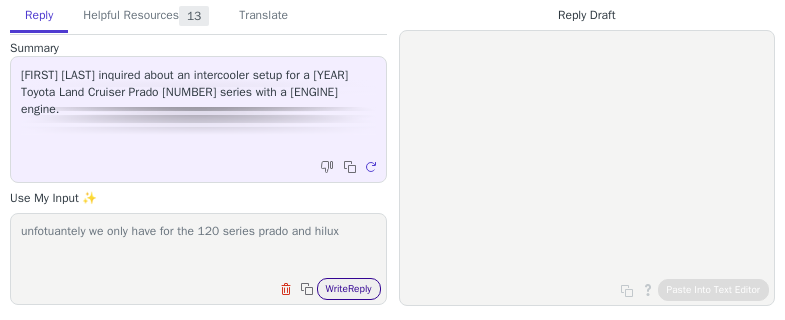 type on "unfotuantely we only have for the 120 series prado and hilux" 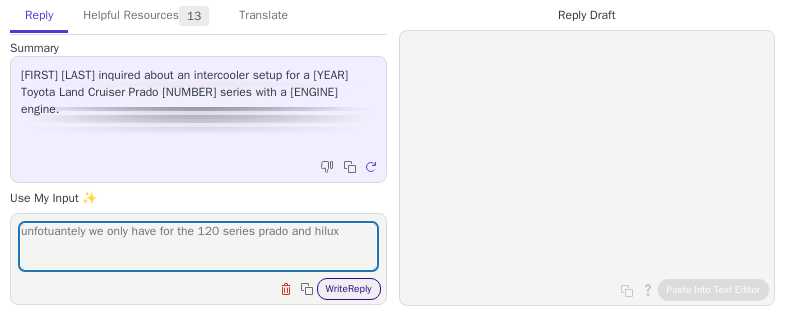 click on "Write  Reply" at bounding box center (349, 289) 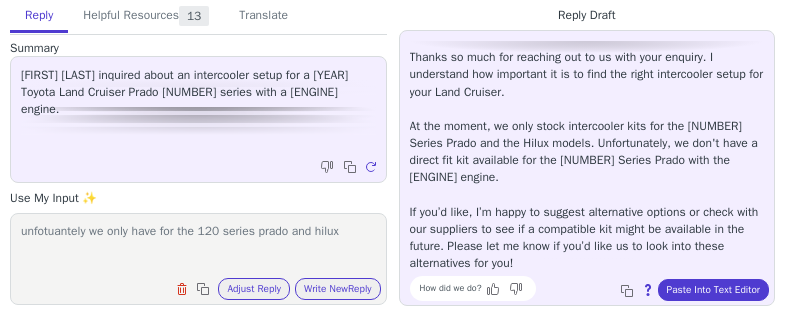 scroll, scrollTop: 28, scrollLeft: 0, axis: vertical 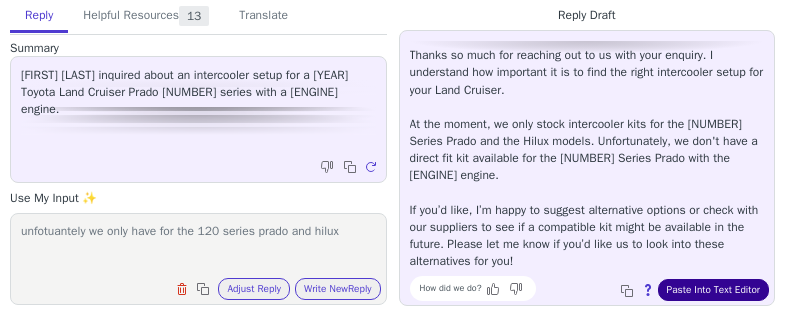 click on "Paste Into Text Editor" at bounding box center [713, 290] 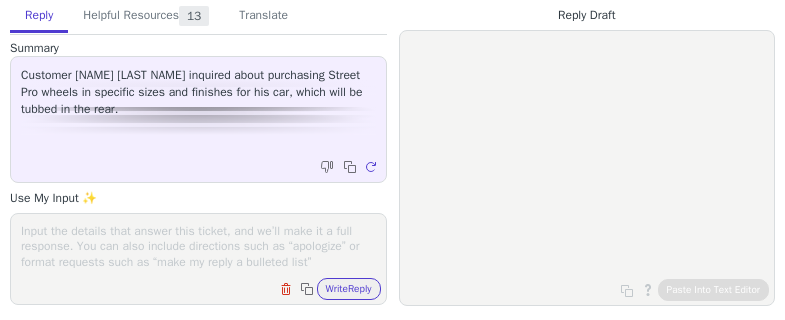 scroll, scrollTop: 0, scrollLeft: 0, axis: both 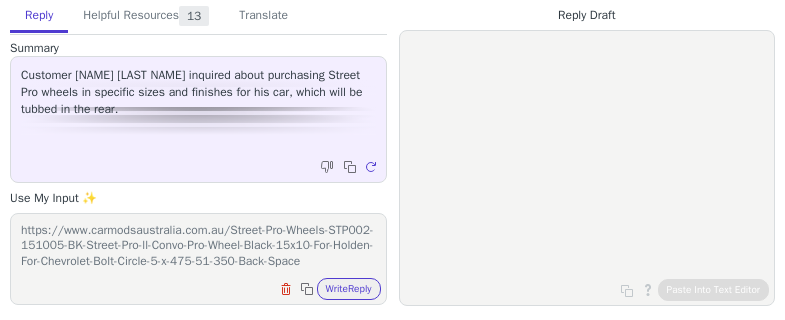 click on "https://www.carmodsaustralia.com.au/Street-Pro-Wheels-STP002-151005-BK-Street-Pro-ll-Convo-Pro-Wheel-Black-15x10-For-Holden-For-Chevrolet-Bolt-Circle-5-x-475-51-350-Back-Space" at bounding box center (198, 246) 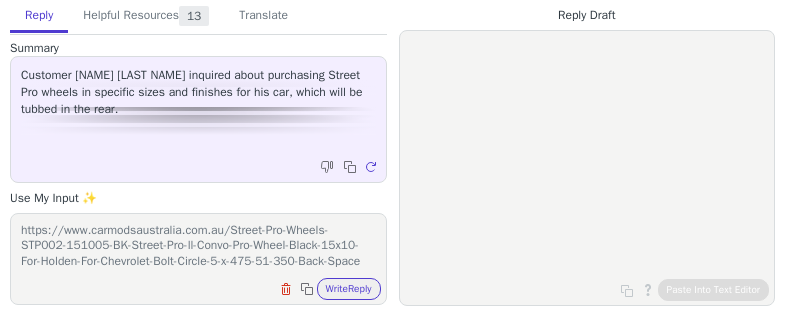 scroll, scrollTop: 0, scrollLeft: 0, axis: both 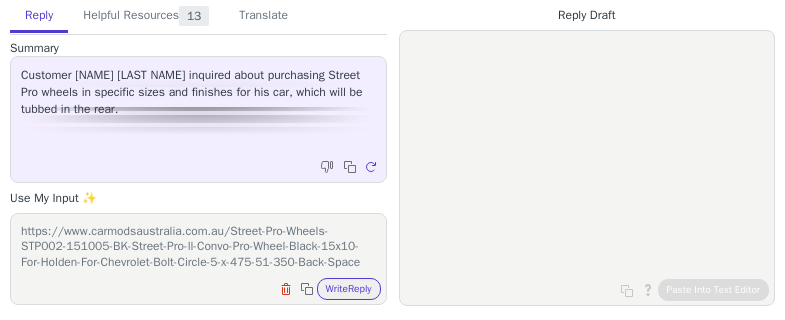 click on "https://www.carmodsaustralia.com.au/Street-Pro-Wheels-
STP002-151005-BK-Street-Pro-ll-Convo-Pro-Wheel-Black-15x10-For-Holden-For-Chevrolet-Bolt-Circle-5-x-475-51-350-Back-Space" at bounding box center [198, 246] 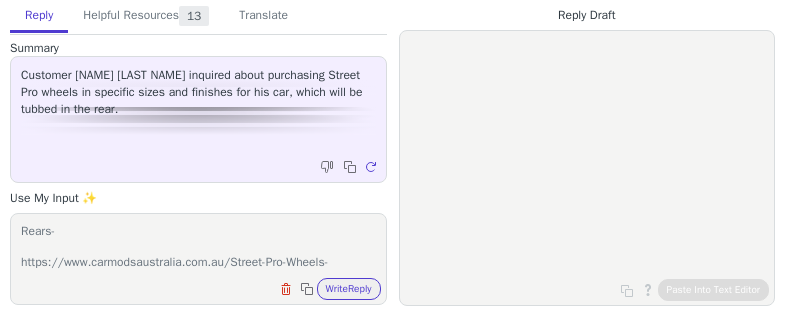 scroll, scrollTop: 1, scrollLeft: 0, axis: vertical 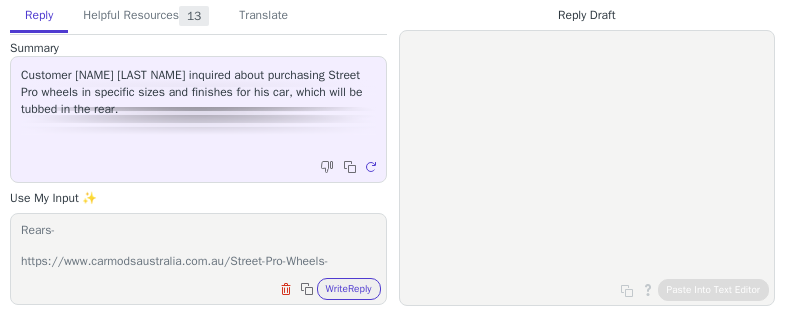 click on "Rears-
https://www.carmodsaustralia.com.au/Street-Pro-Wheels-
STP002-151005-BK-Street-Pro-ll-Convo-Pro-Wheel-Black-15x10-For-Holden-For-Chevrolet-Bolt-Circle-5-x-475-51-350-Back-Space Clear field Copy to clipboard Write  Reply" at bounding box center [198, 259] 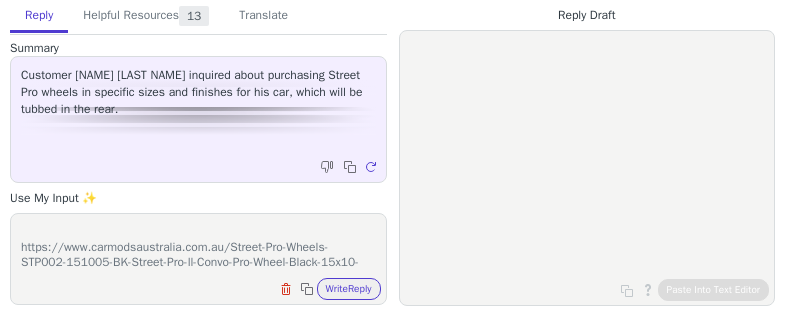 scroll, scrollTop: 0, scrollLeft: 0, axis: both 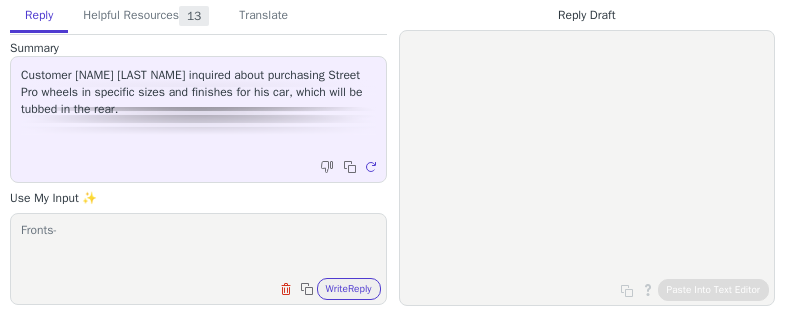paste on "https://www.carmodsaustralia.com.au/Street-Pro-Wheels-STP002-188000-BK-Street-Pro-ll-Convo-Pro-Wheel-Black-18x8-For-Holden-For-Chevrolet-Bolt-Circle-5x-475-0-450-Back-Space" 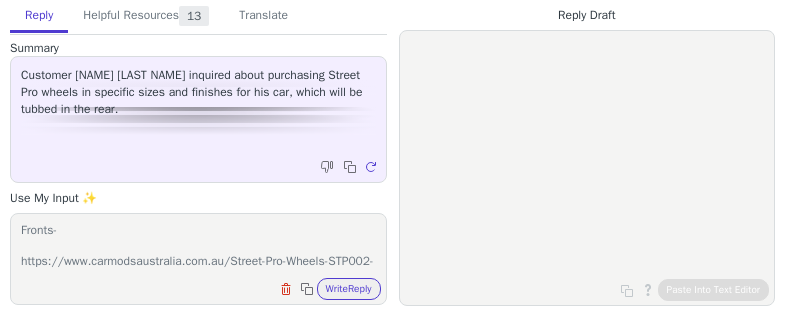 scroll, scrollTop: 47, scrollLeft: 0, axis: vertical 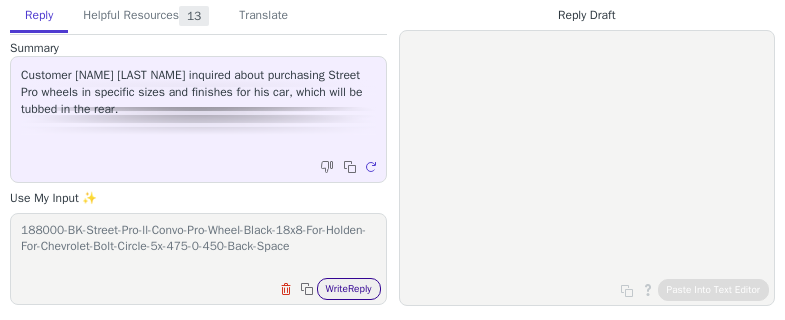 type on "Fronts-
https://www.carmodsaustralia.com.au/Street-Pro-Wheels-STP002-188000-BK-Street-Pro-ll-Convo-Pro-Wheel-Black-18x8-For-Holden-For-Chevrolet-Bolt-Circle-5x-475-0-450-Back-Space
Rears-
https://www.carmodsaustralia.com.au/Street-Pro-Wheels-
STP002-151005-BK-Street-Pro-ll-Convo-Pro-Wheel-Black-15x10-For-Holden-For-Chevrolet-Bolt-Circle-5-x-475-51-350-Back-Space" 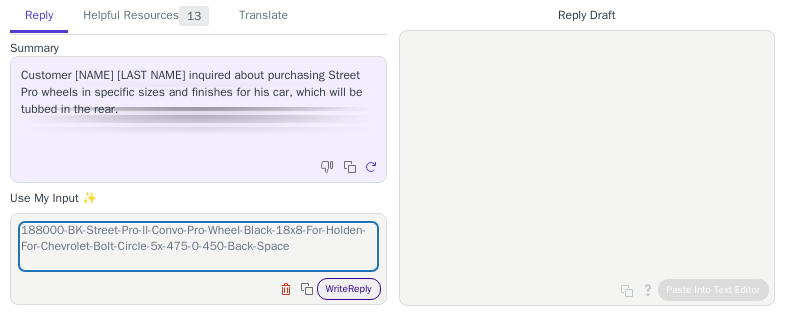 click on "Write  Reply" at bounding box center [349, 289] 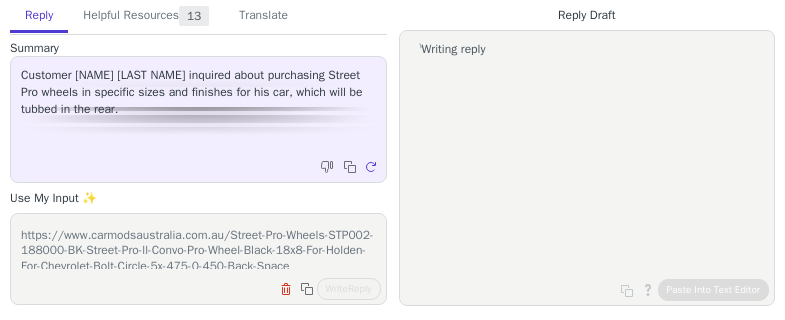 scroll, scrollTop: 0, scrollLeft: 0, axis: both 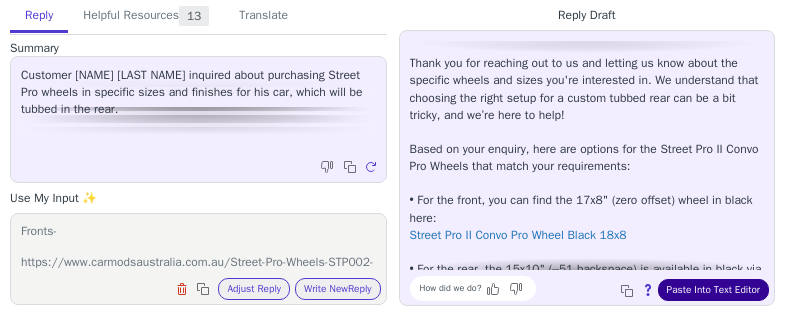 click on "Paste Into Text Editor" at bounding box center (713, 290) 